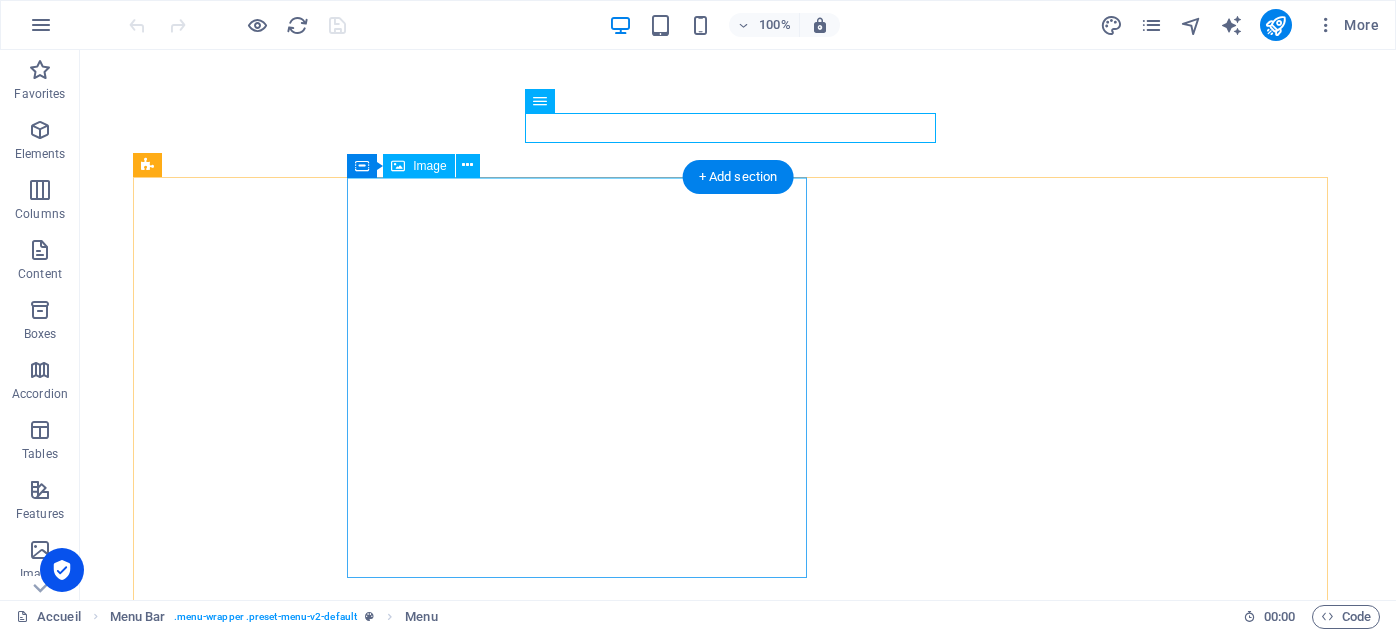 scroll, scrollTop: 0, scrollLeft: 0, axis: both 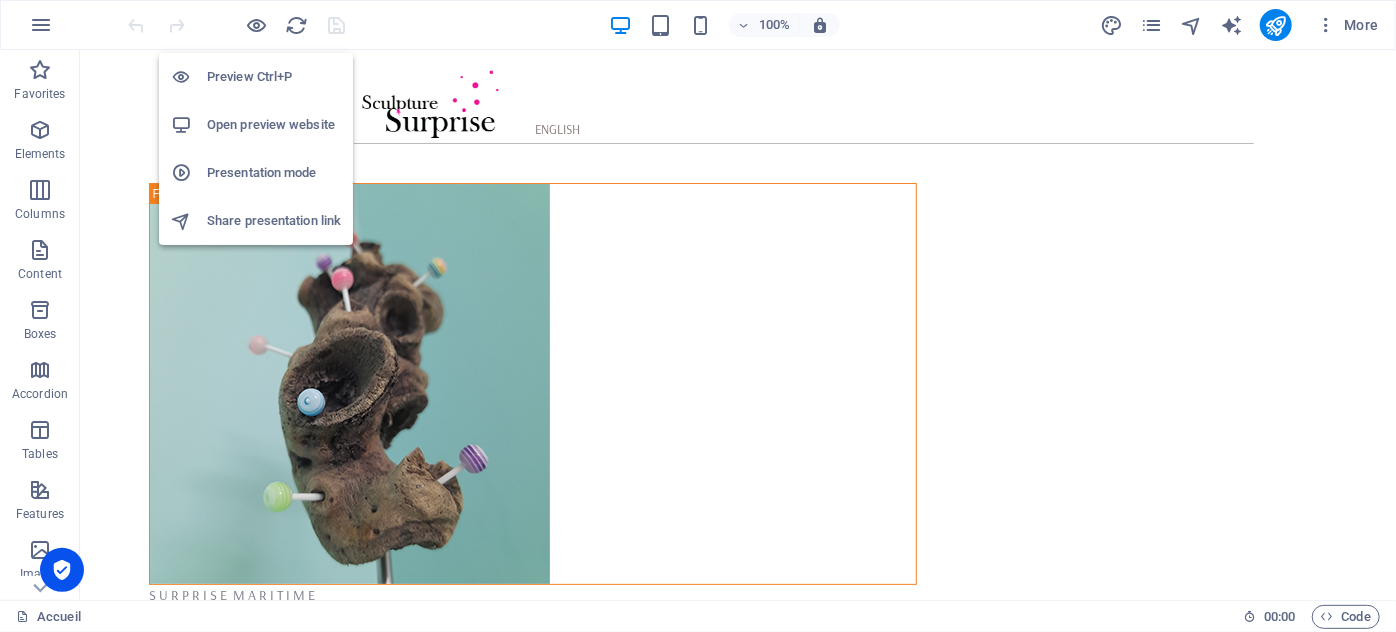 click on "Open preview website" at bounding box center (274, 125) 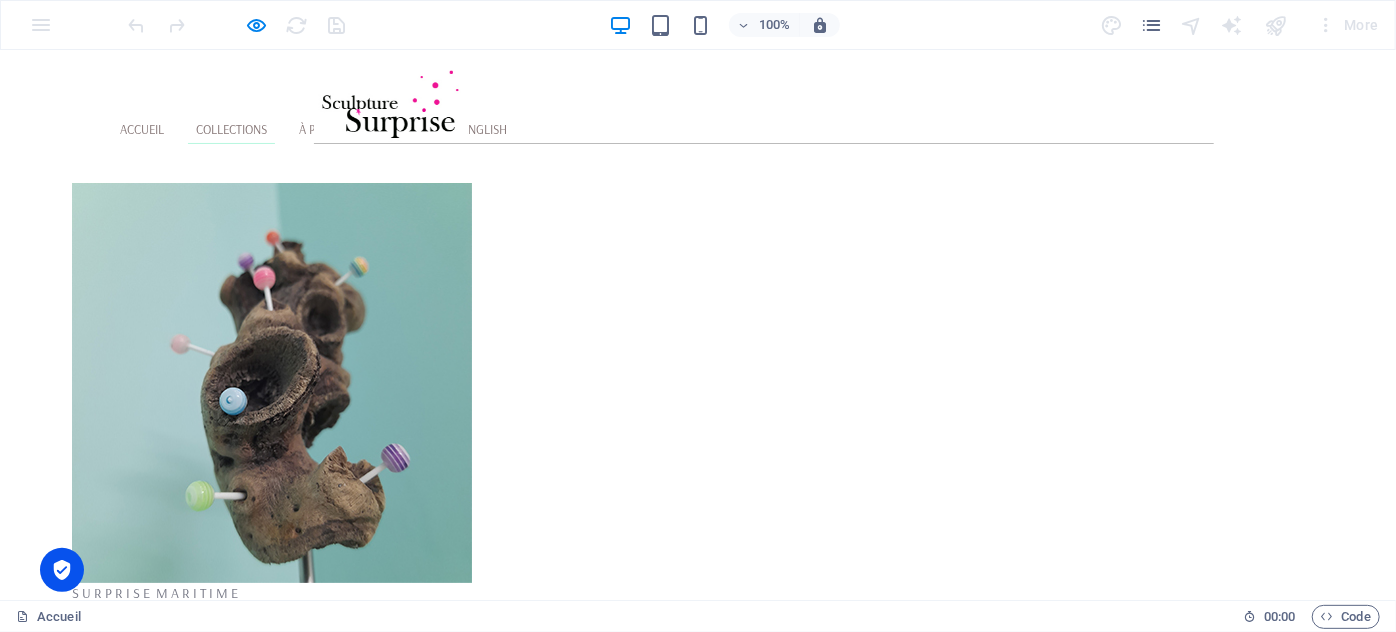 click on "Collections" at bounding box center (231, 128) 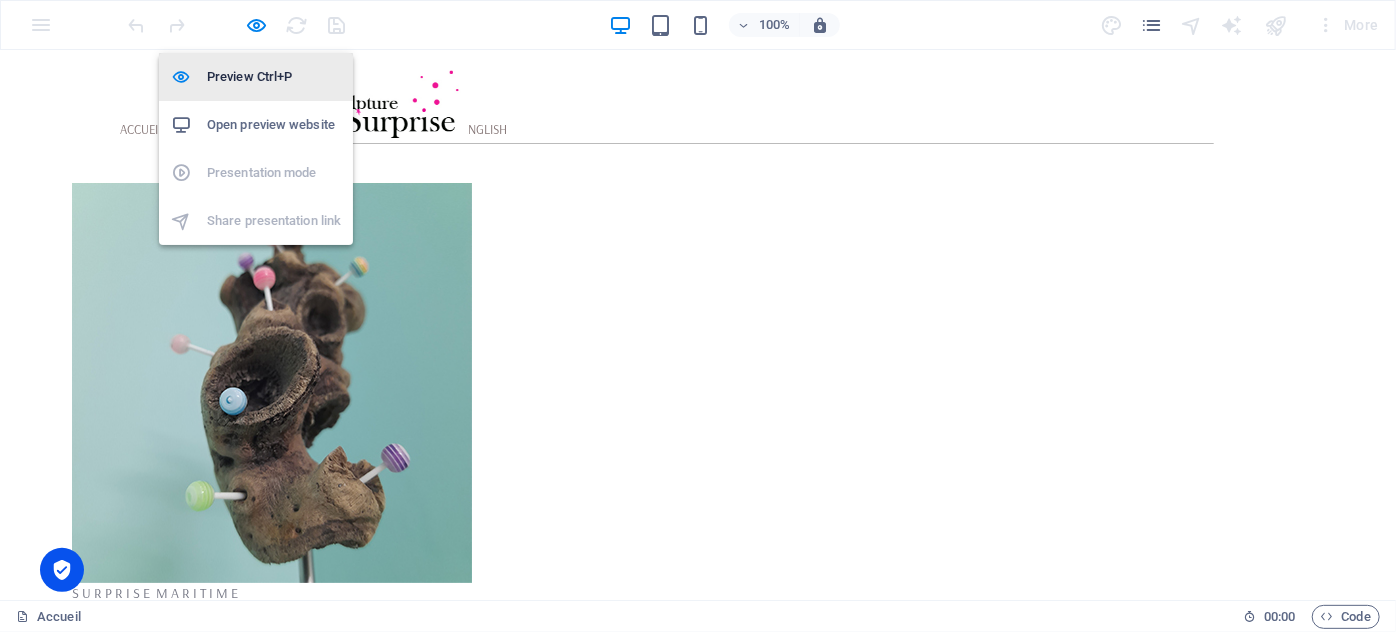 click on "Preview Ctrl+P" at bounding box center (274, 77) 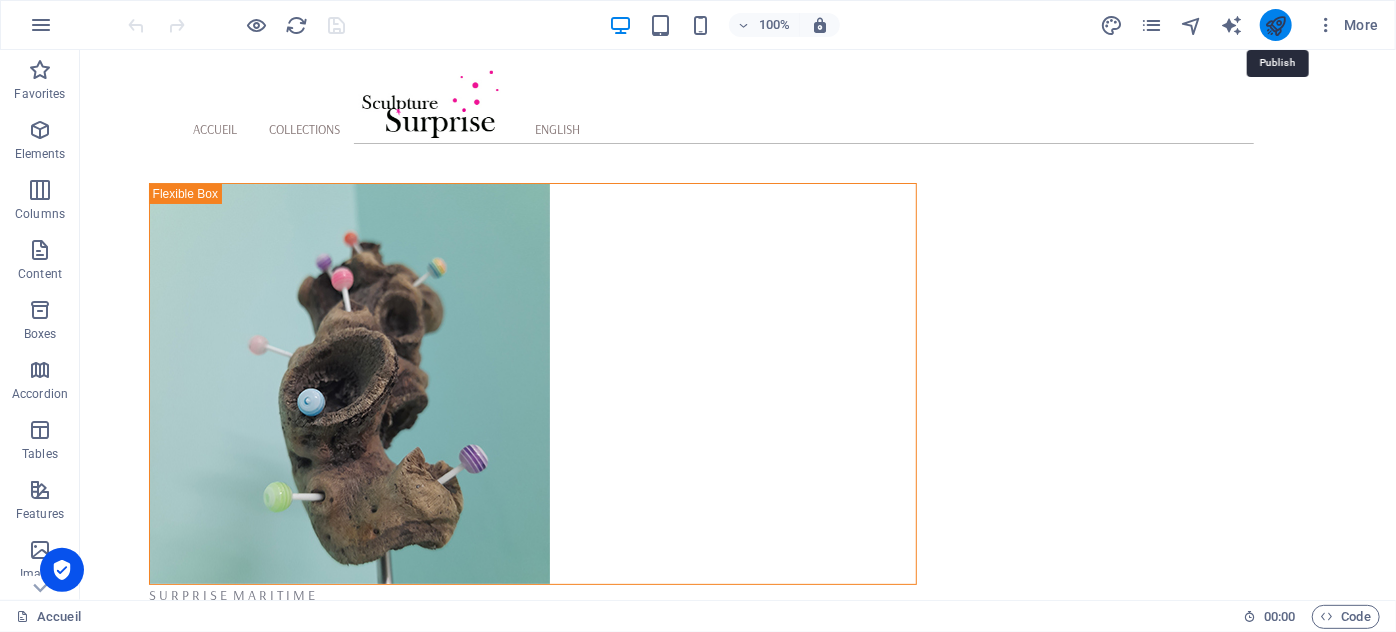 click at bounding box center (1275, 25) 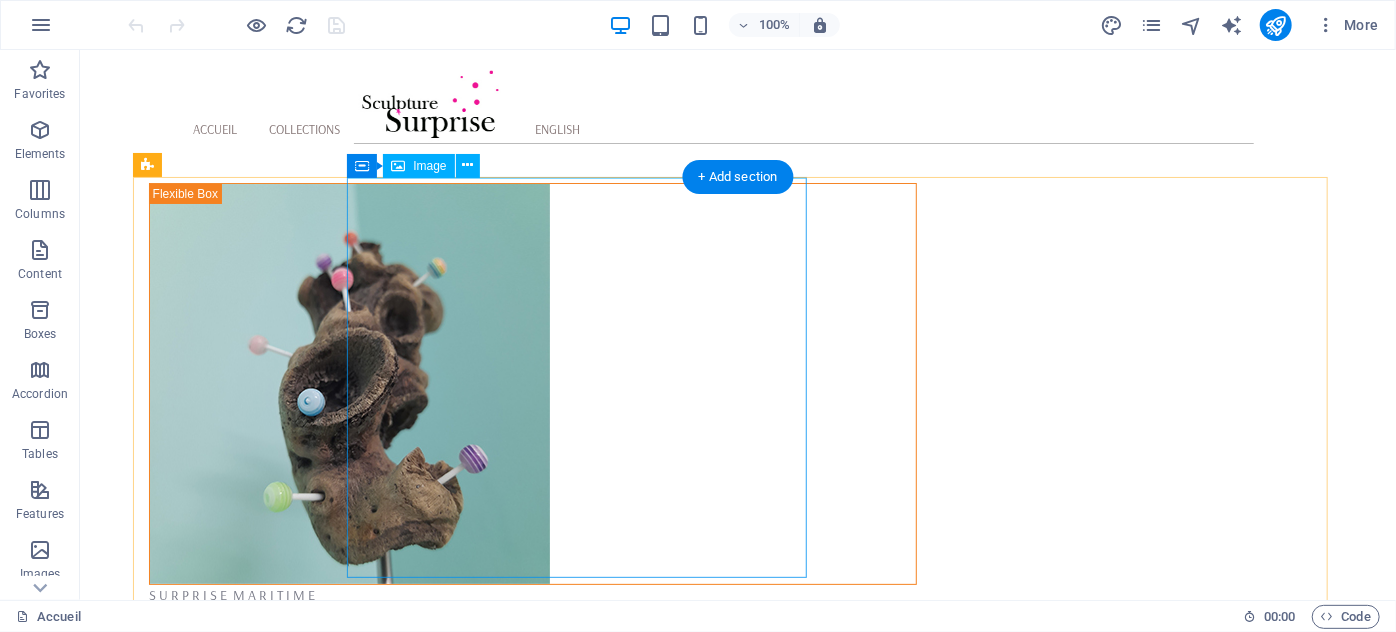 scroll, scrollTop: 0, scrollLeft: 0, axis: both 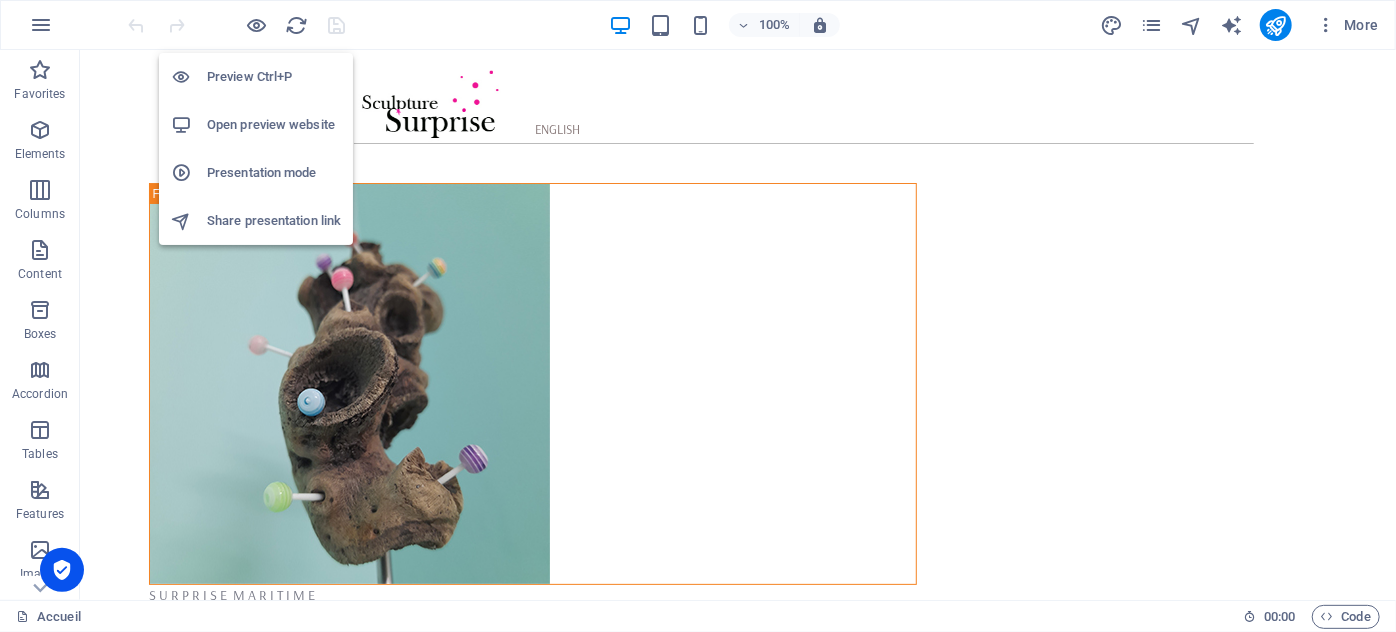 click on "Open preview website" at bounding box center [274, 125] 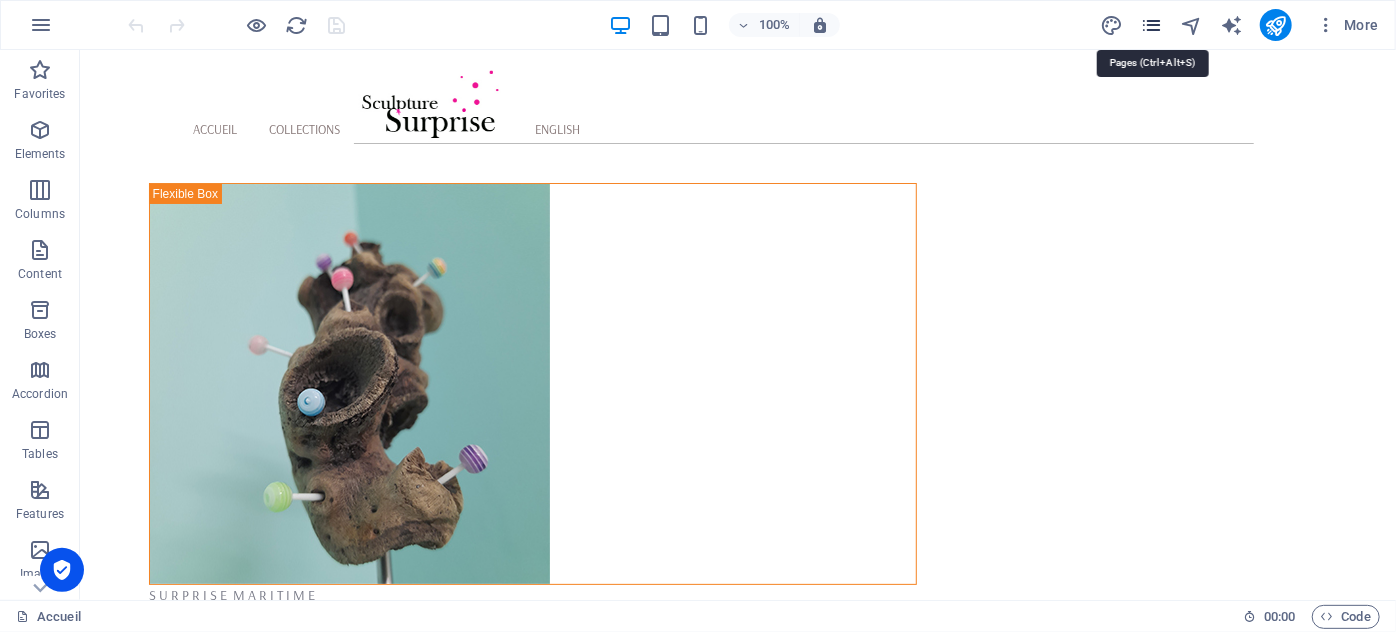 click at bounding box center [1151, 25] 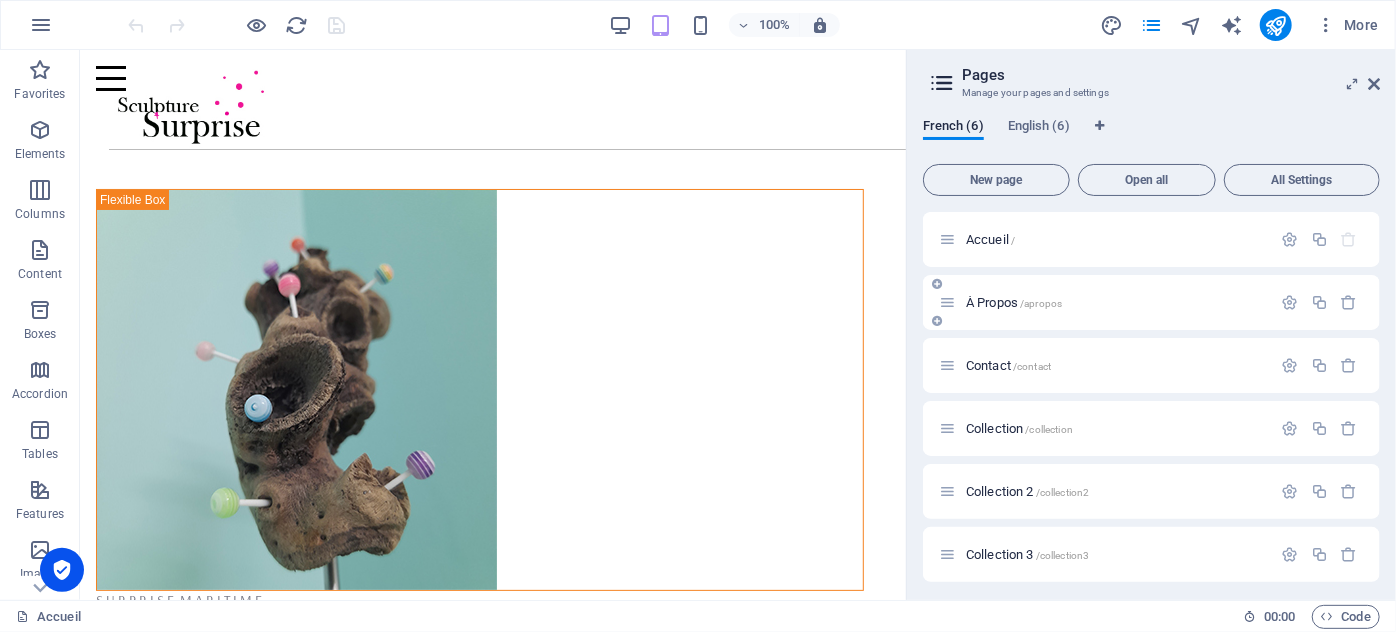 click on "À Propos /apropos" at bounding box center [1014, 302] 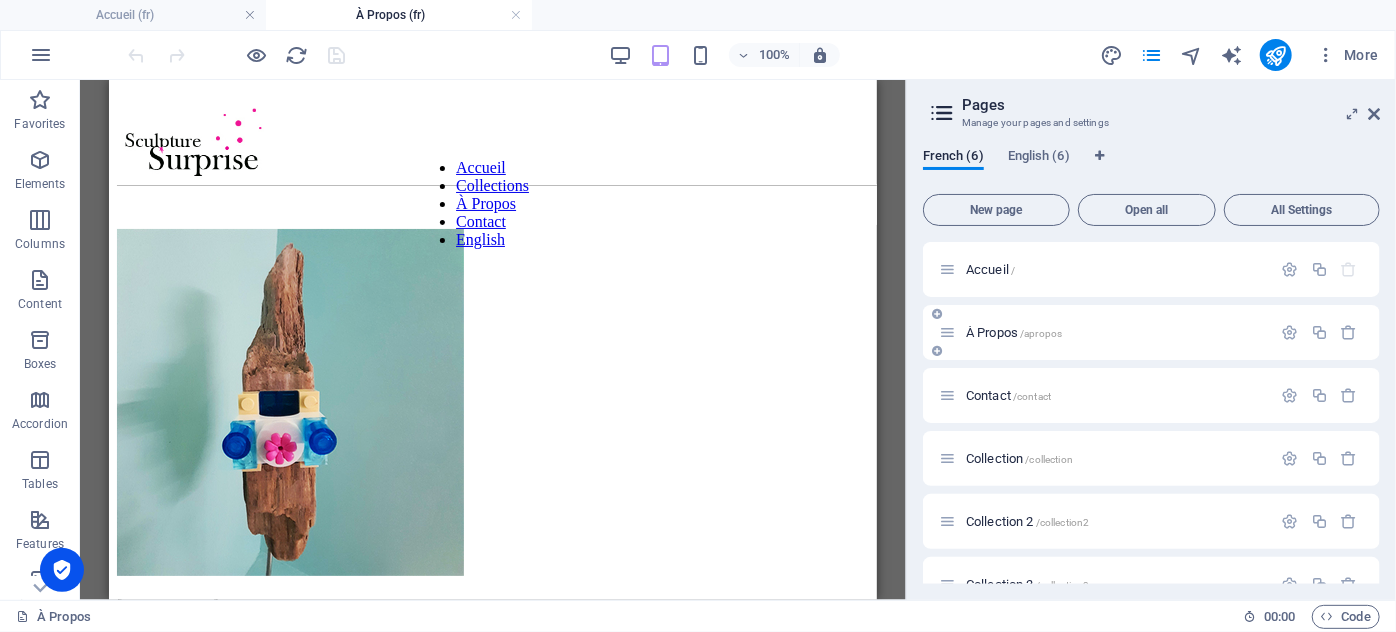 scroll, scrollTop: 0, scrollLeft: 0, axis: both 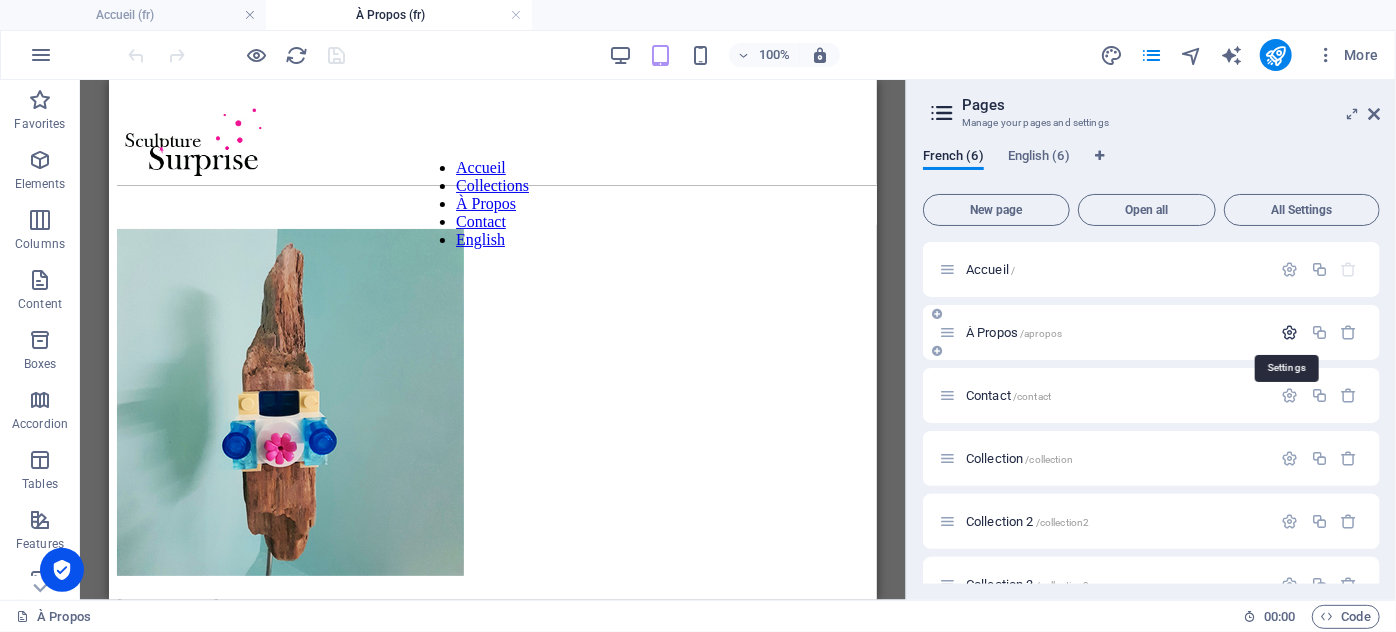 click at bounding box center [1290, 332] 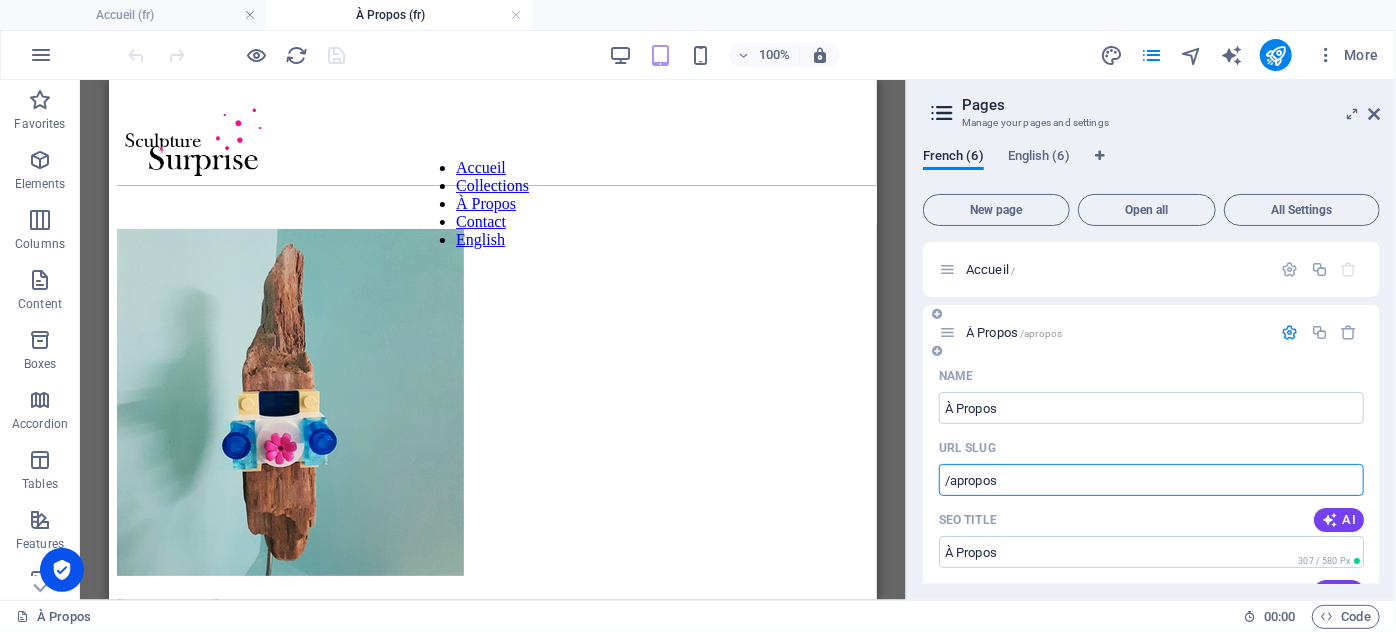 click on "/apropos" at bounding box center [1151, 480] 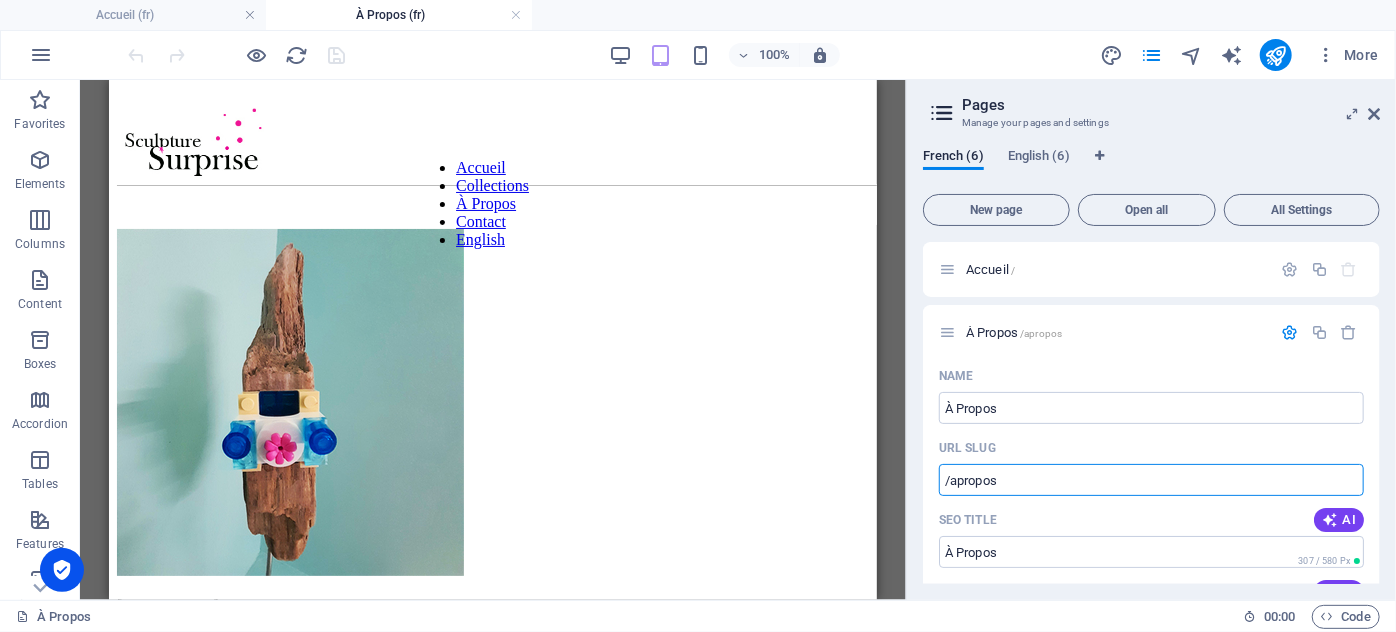 drag, startPoint x: 1016, startPoint y: 482, endPoint x: 898, endPoint y: 479, distance: 118.03813 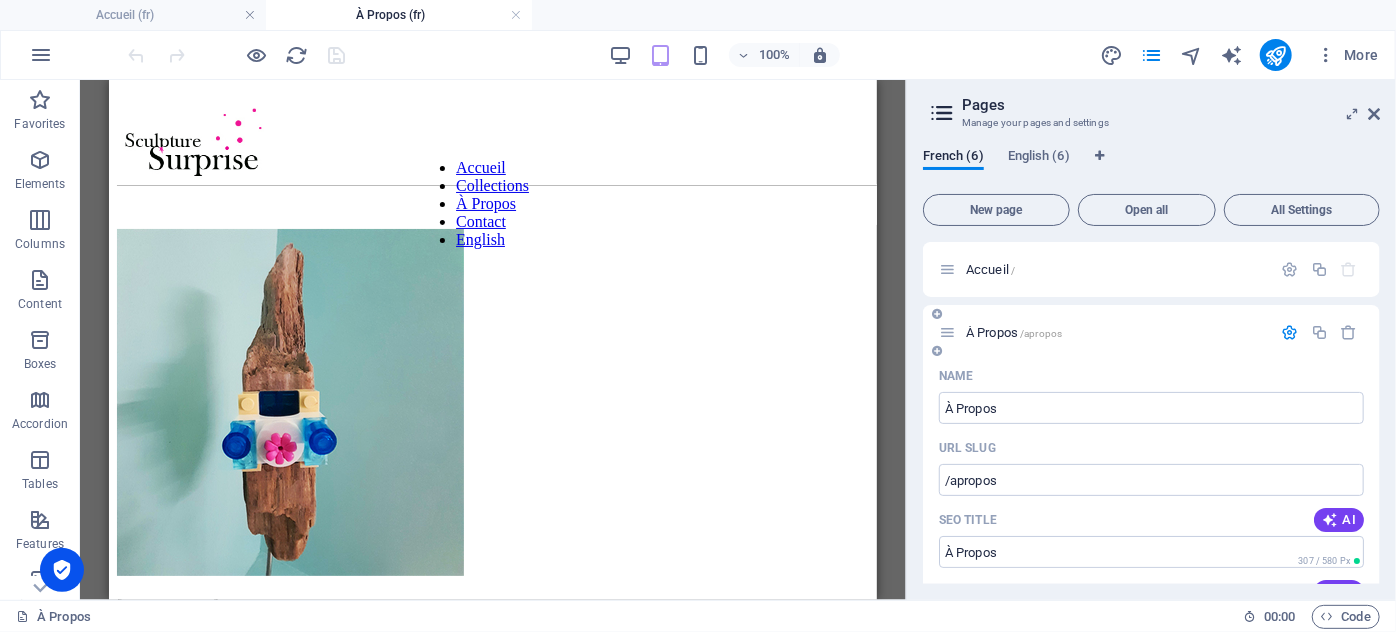 click at bounding box center (1290, 332) 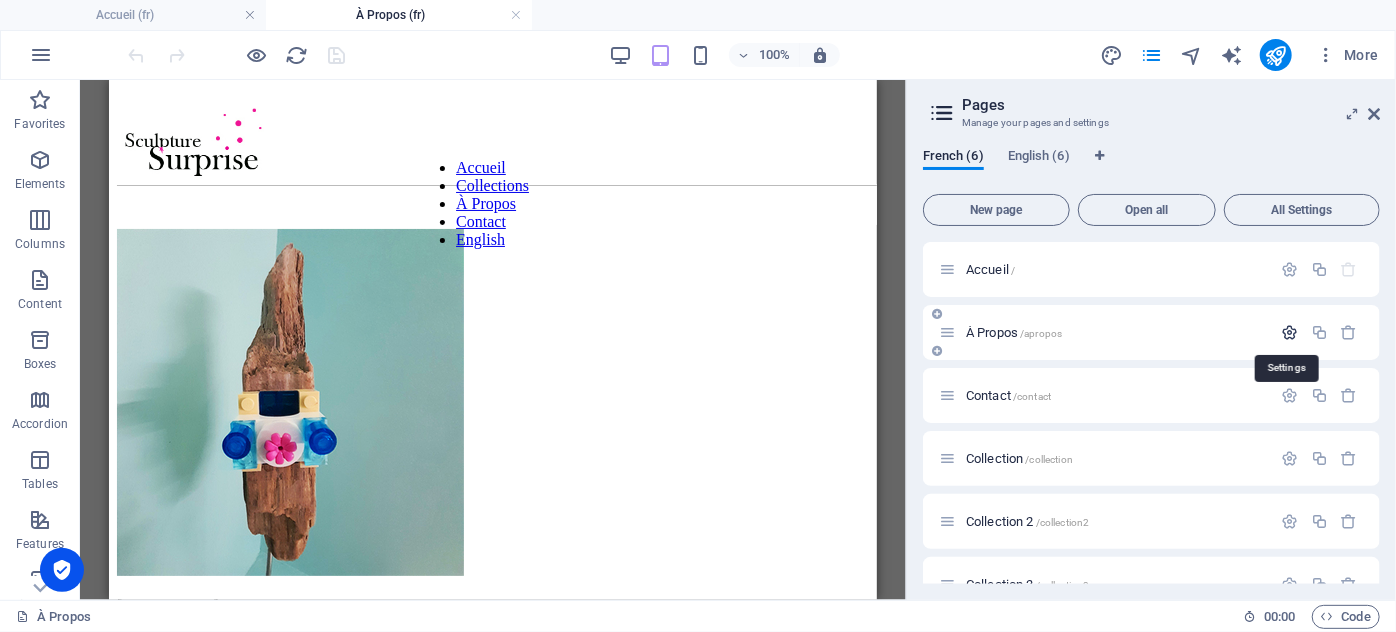 click at bounding box center (1290, 332) 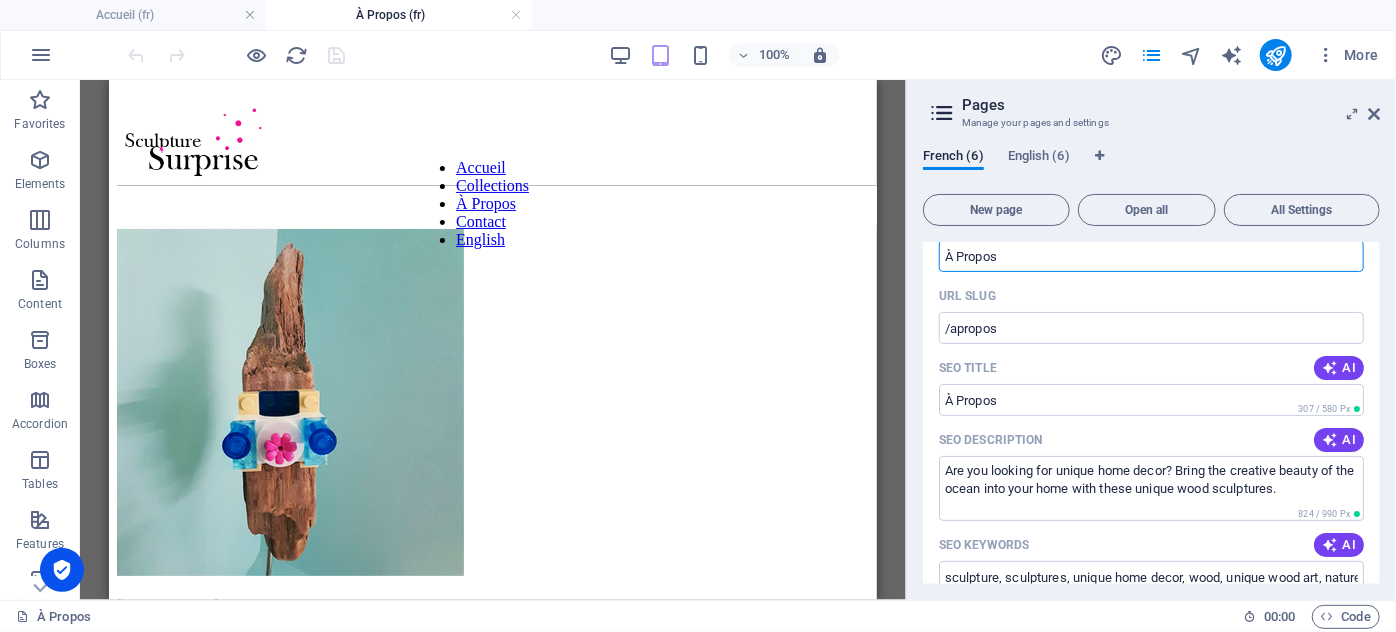 scroll, scrollTop: 157, scrollLeft: 0, axis: vertical 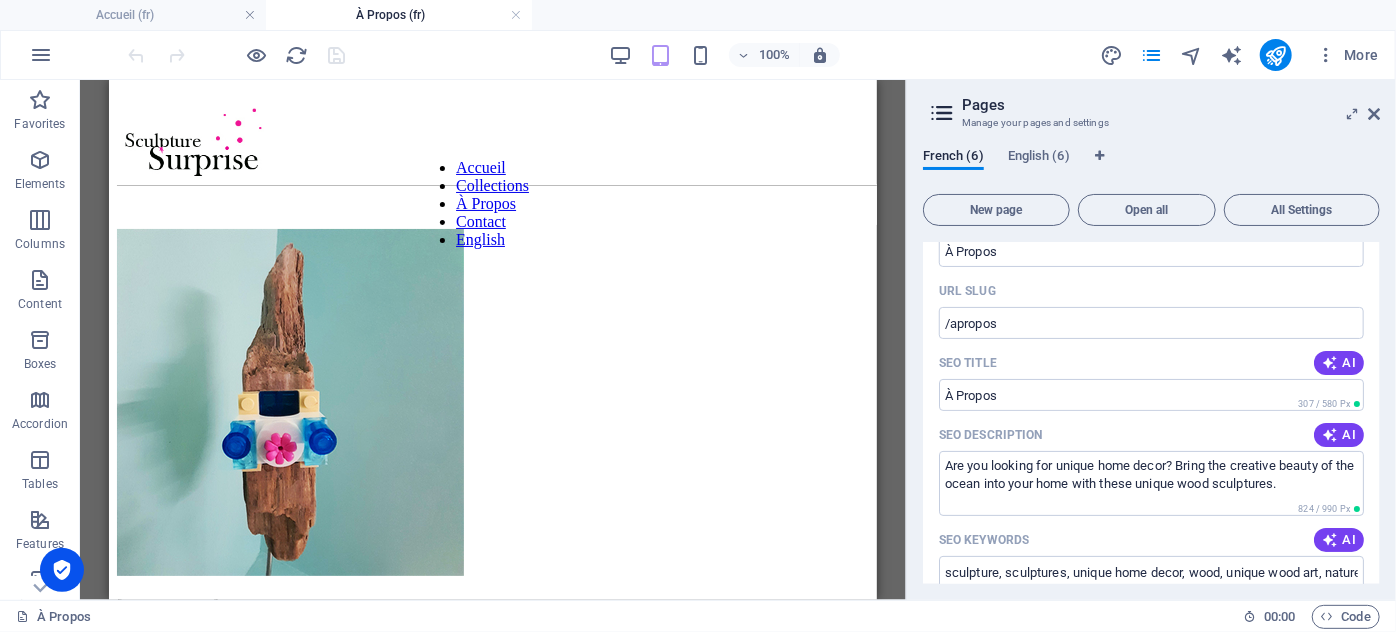 click on "French (6) English (6) New page Open all All Settings Accueil / À Propos /apropos Name À Propos ​ URL SLUG /apropos ​ SEO Title AI À Propos ​ 307 / 580 Px SEO Description AI Are you looking for unique home decor? Bring the creative beauty of the ocean into your home with these unique wood sculptures. ​ 824 / 990 Px SEO Keywords AI sculpture, sculptures, unique home decor, wood, unique wood art, nature-inspired art, playful home decor,  art, wood, ocean, unique gift, creative present, surprise, sculpture-surprise ​ Settings Menu Noindex Preview Mobile Desktop [DOMAIN_NAME] apropos À Propos - [DOMAIN_NAME] Are you looking for unique home decor? Bring the creative beauty of the ocean into your home with these unique wood sculptures. Meta tags ​ Preview Image (Open Graph) Drag files here, click to choose files or select files from Files or our free stock photos & videos More Settings Contact /contact Collection /collection Collection 2 /collection2 Collection 3 /collection3" at bounding box center [1151, 366] 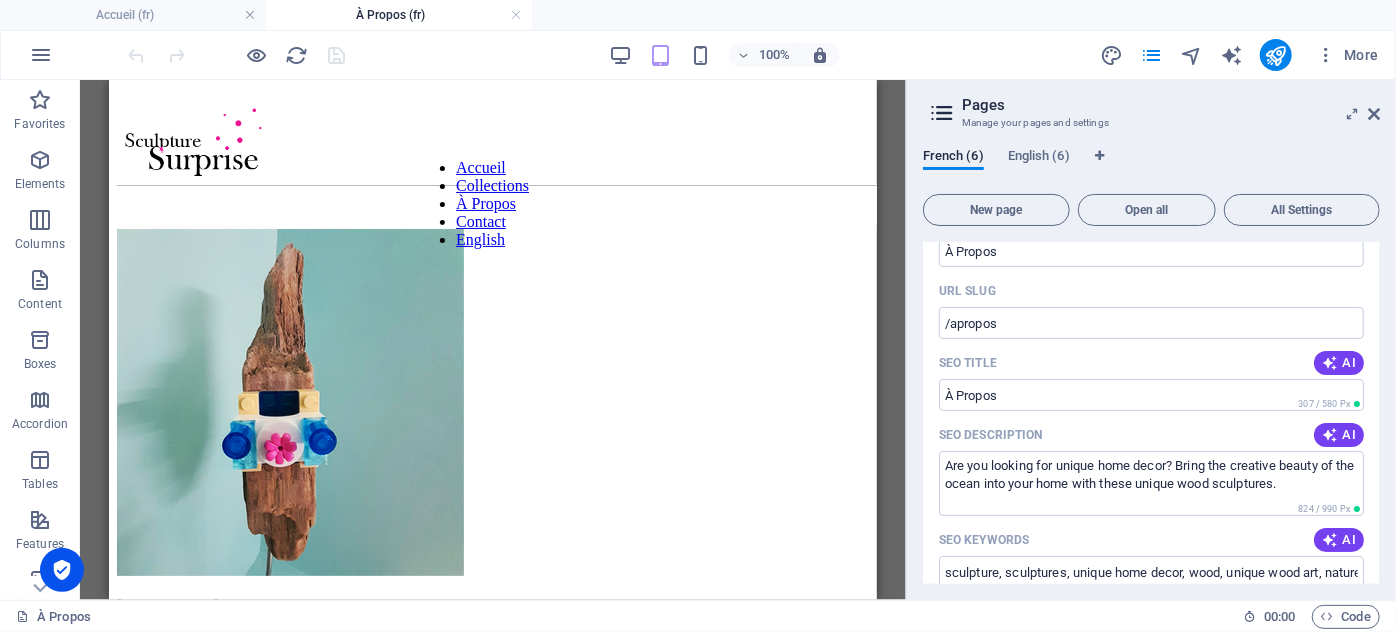 drag, startPoint x: 1381, startPoint y: 349, endPoint x: 1386, endPoint y: 372, distance: 23.537205 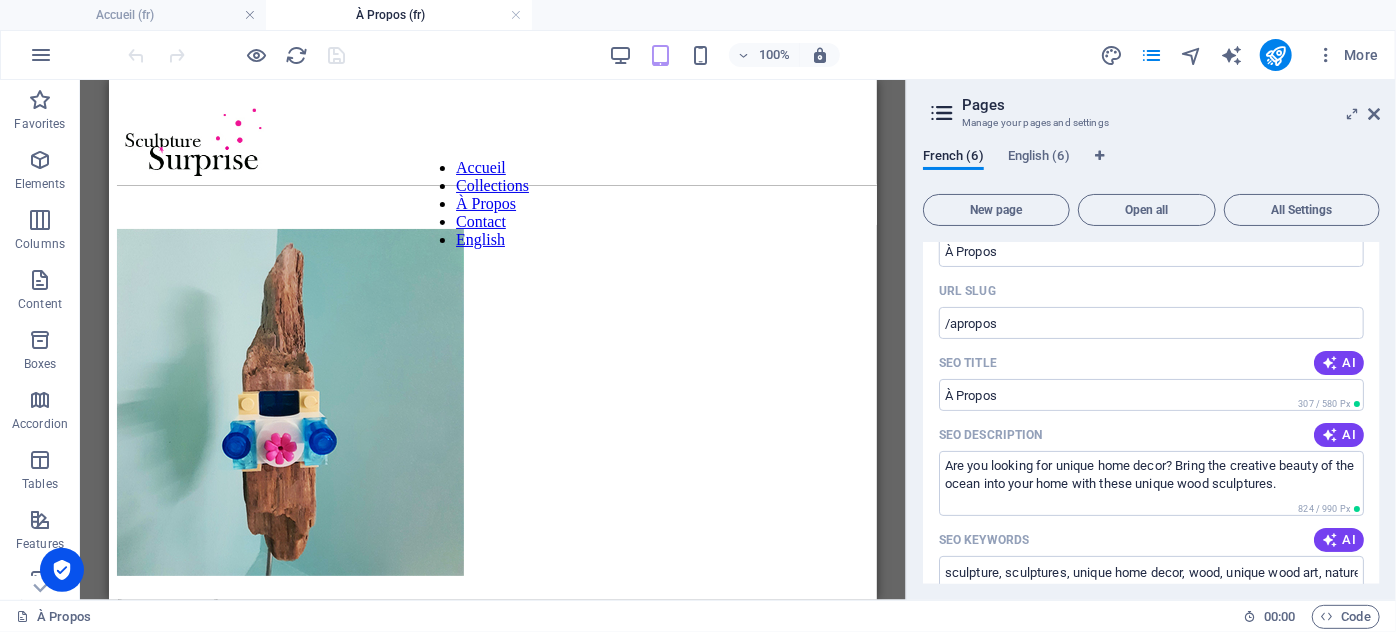 click on "French (6) English (6) New page Open all All Settings Accueil / À Propos /apropos Name À Propos ​ URL SLUG /apropos ​ SEO Title AI À Propos ​ 307 / 580 Px SEO Description AI Are you looking for unique home decor? Bring the creative beauty of the ocean into your home with these unique wood sculptures. ​ 824 / 990 Px SEO Keywords AI sculpture, sculptures, unique home decor, wood, unique wood art, nature-inspired art, playful home decor,  art, wood, ocean, unique gift, creative present, surprise, sculpture-surprise ​ Settings Menu Noindex Preview Mobile Desktop [DOMAIN_NAME] apropos À Propos - [DOMAIN_NAME] Are you looking for unique home decor? Bring the creative beauty of the ocean into your home with these unique wood sculptures. Meta tags ​ Preview Image (Open Graph) Drag files here, click to choose files or select files from Files or our free stock photos & videos More Settings Contact /contact Collection /collection Collection 2 /collection2 Collection 3 /collection3" at bounding box center (1151, 366) 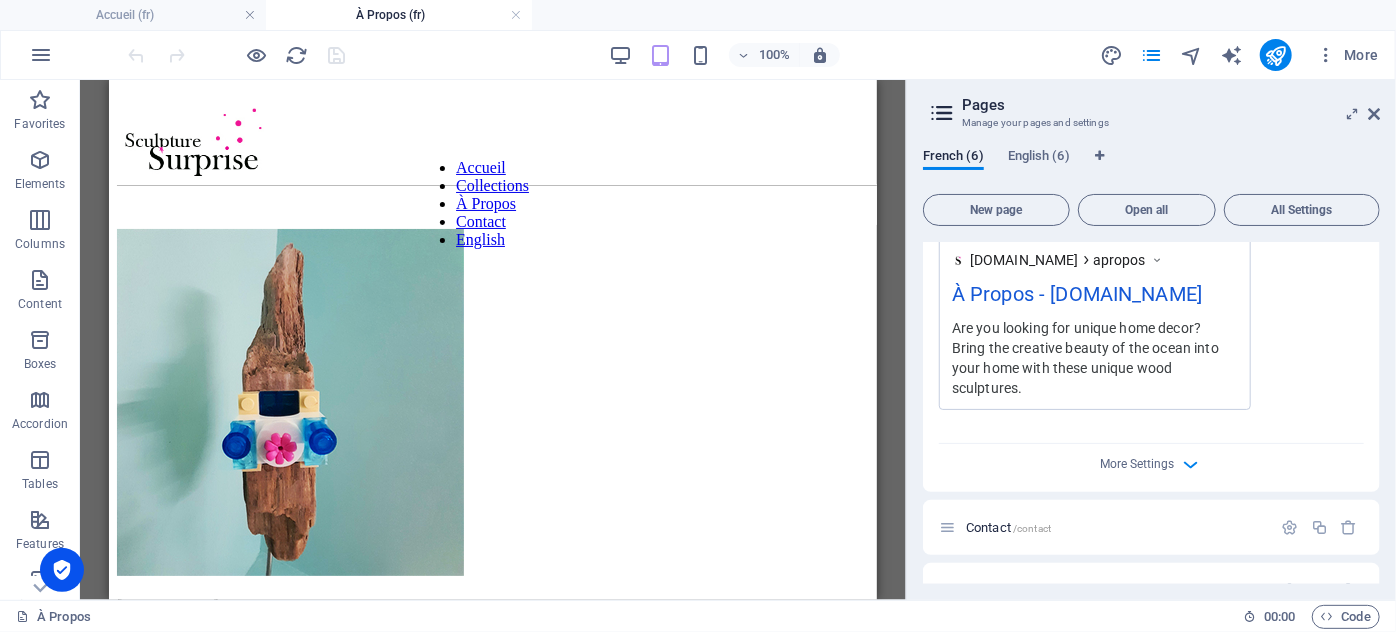 scroll, scrollTop: 662, scrollLeft: 0, axis: vertical 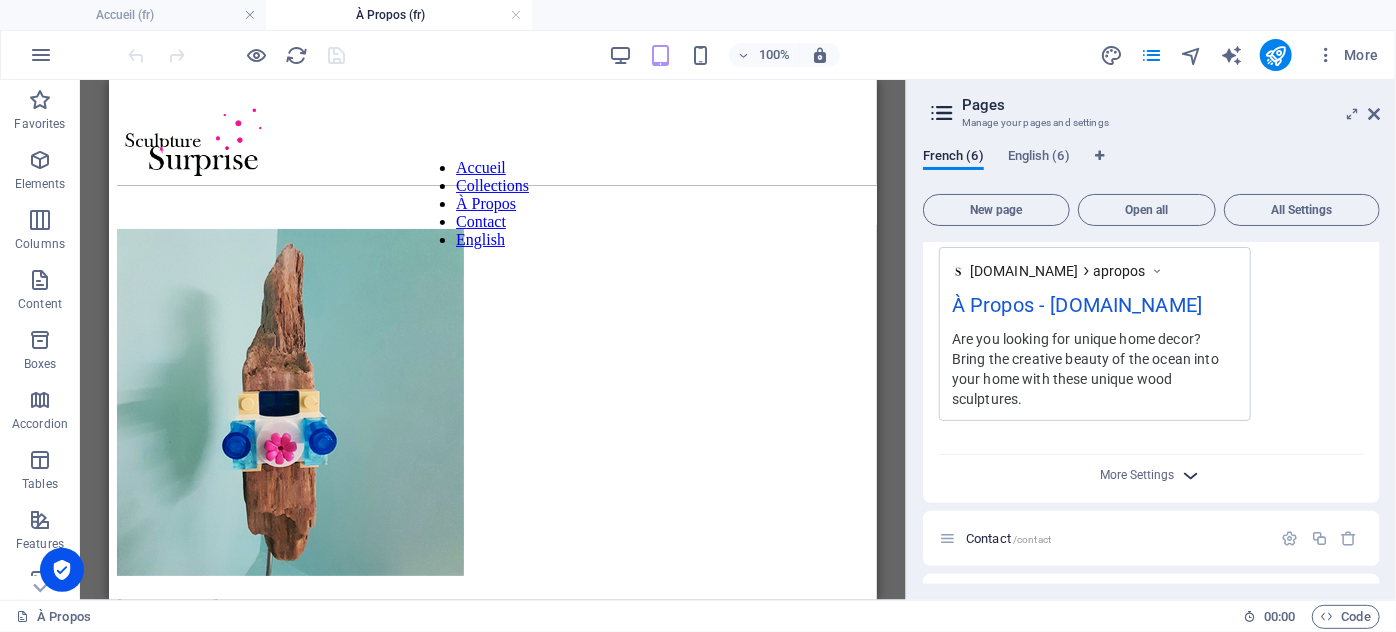 click at bounding box center [1191, 475] 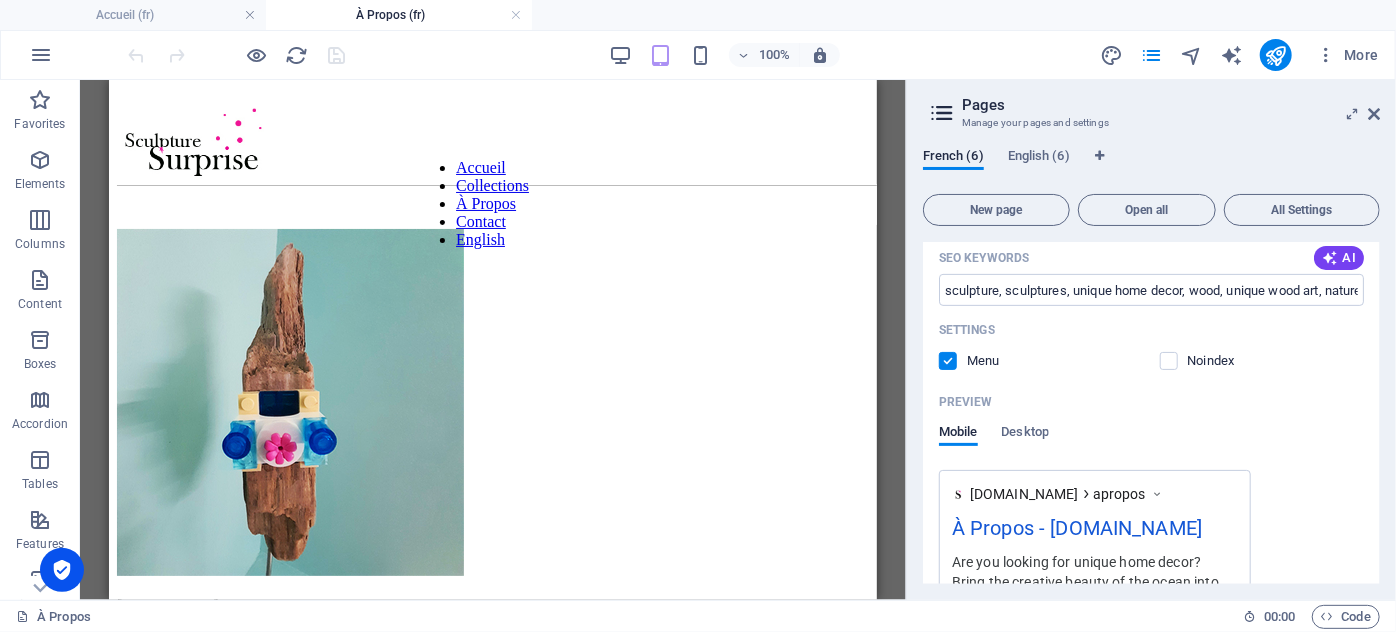 scroll, scrollTop: 432, scrollLeft: 0, axis: vertical 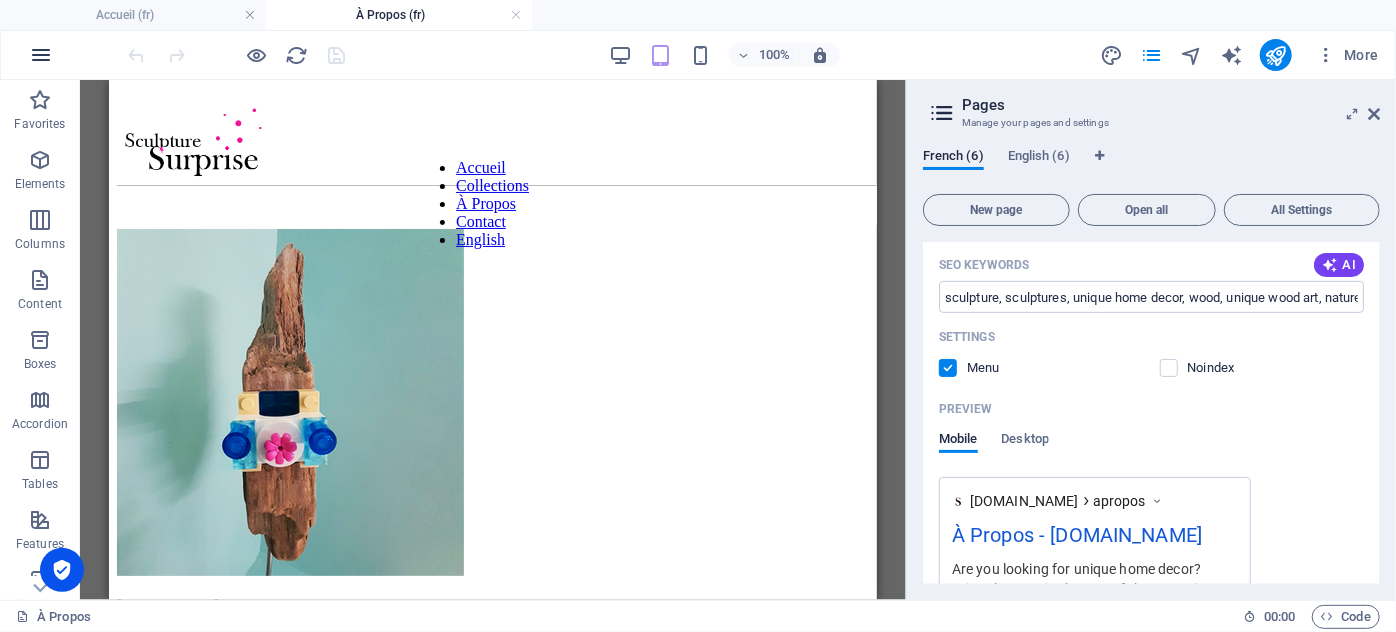 click at bounding box center (41, 55) 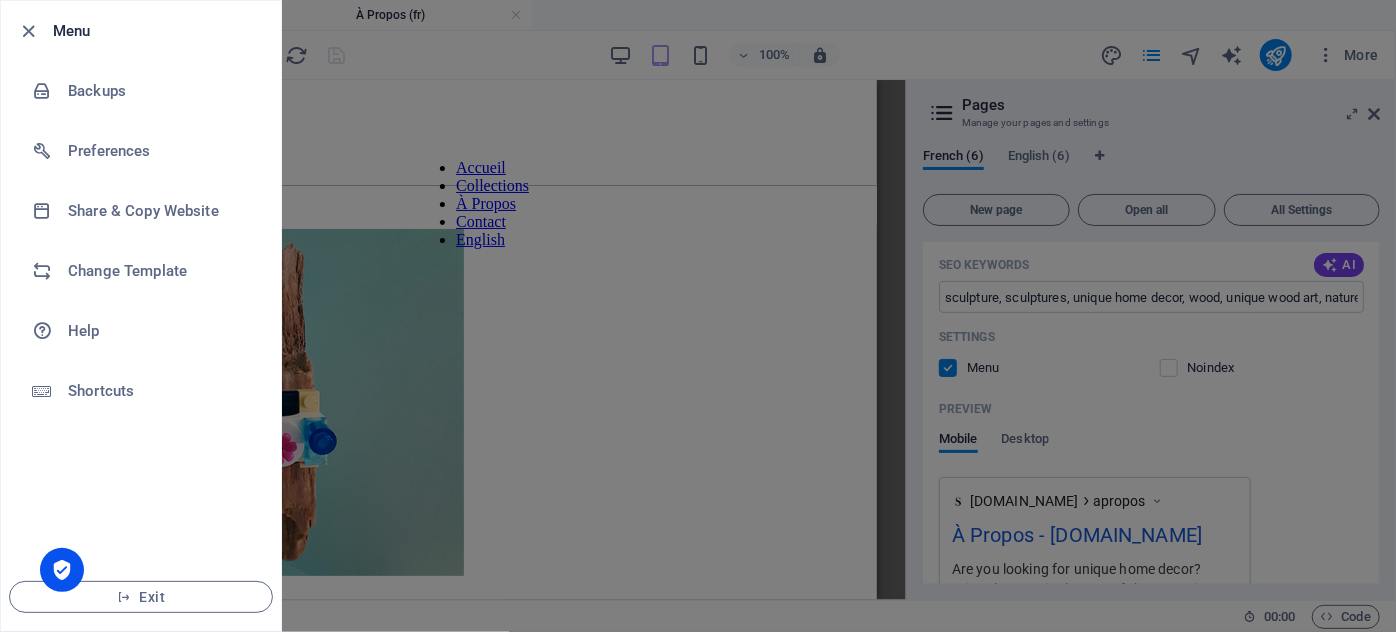 click at bounding box center (698, 316) 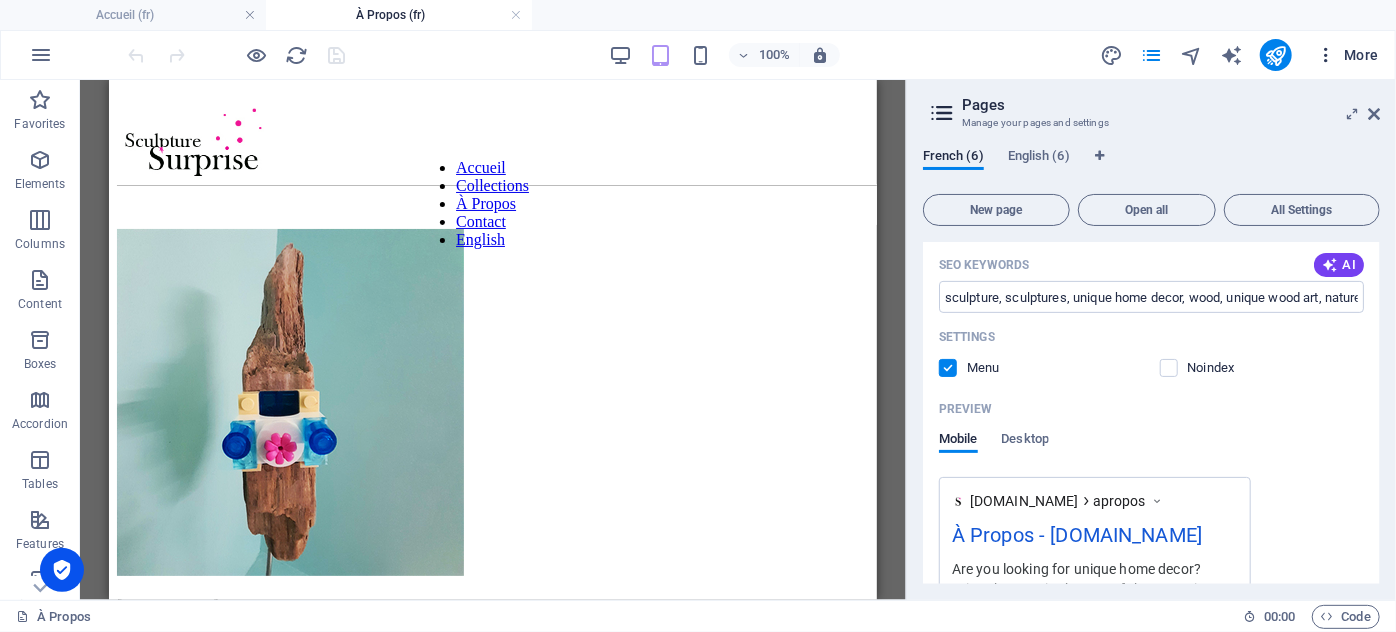 click at bounding box center [1326, 55] 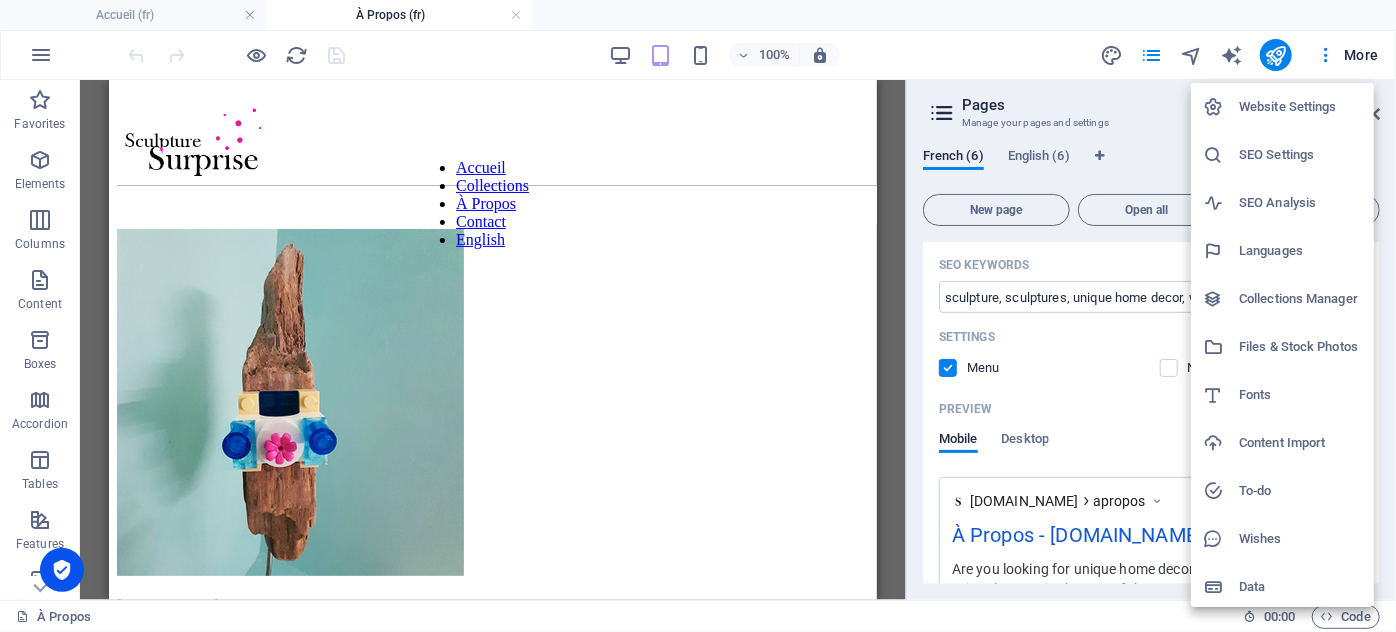 click on "Website Settings" at bounding box center [1300, 107] 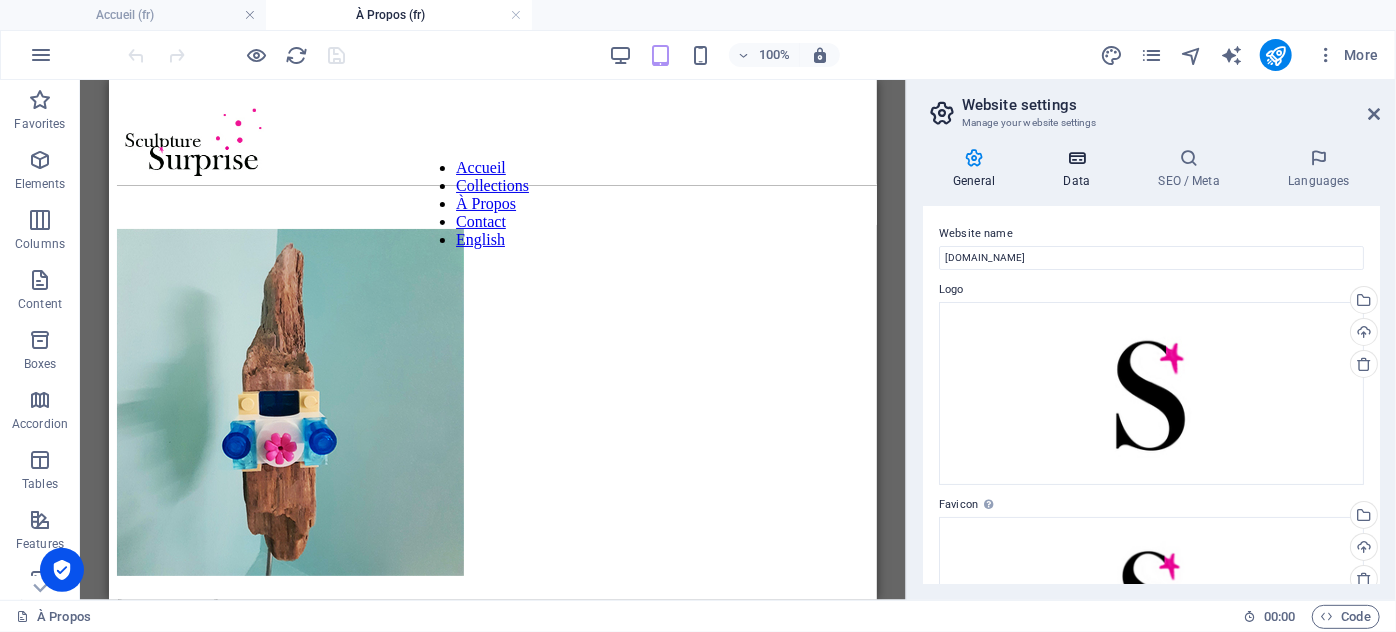 click at bounding box center [1076, 158] 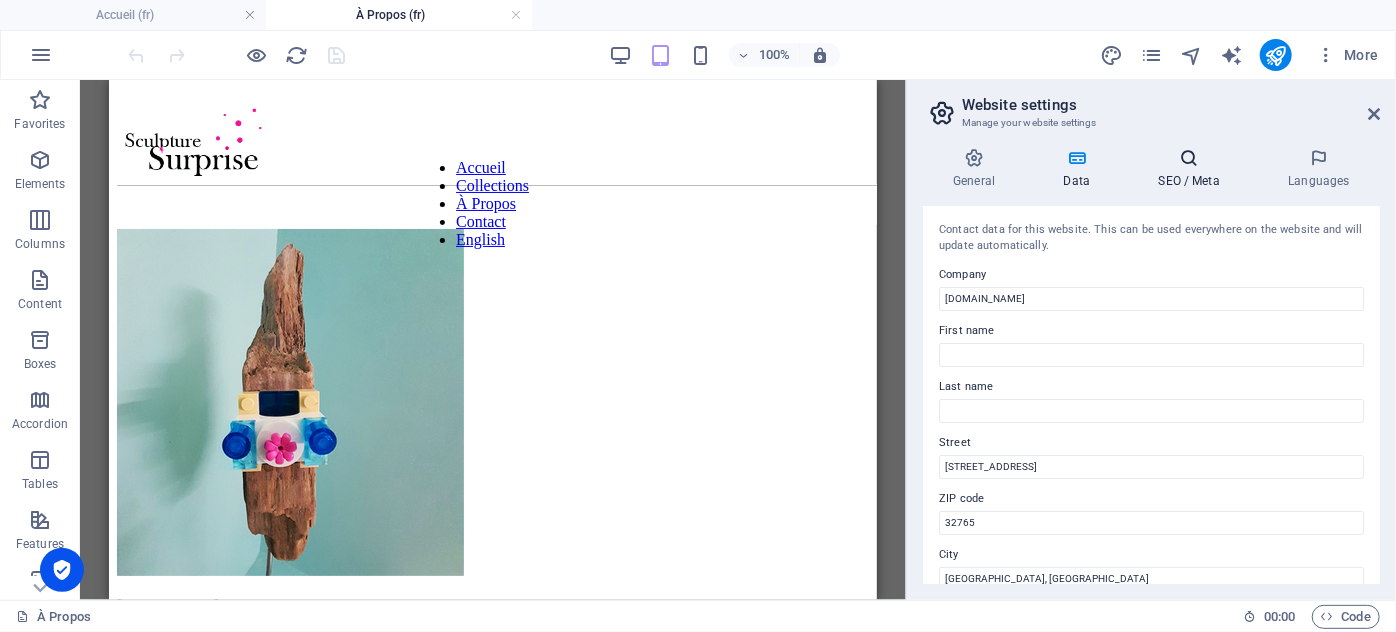 click on "SEO / Meta" at bounding box center [1193, 169] 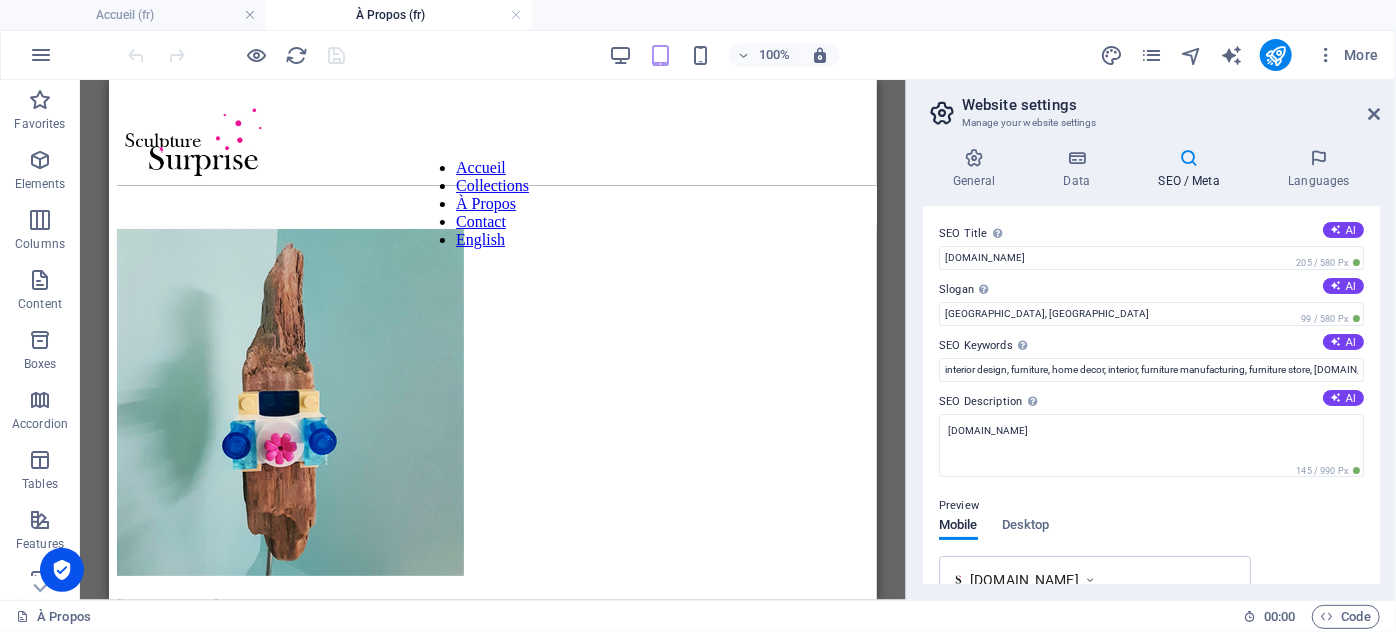 drag, startPoint x: 1395, startPoint y: 347, endPoint x: 1395, endPoint y: 410, distance: 63 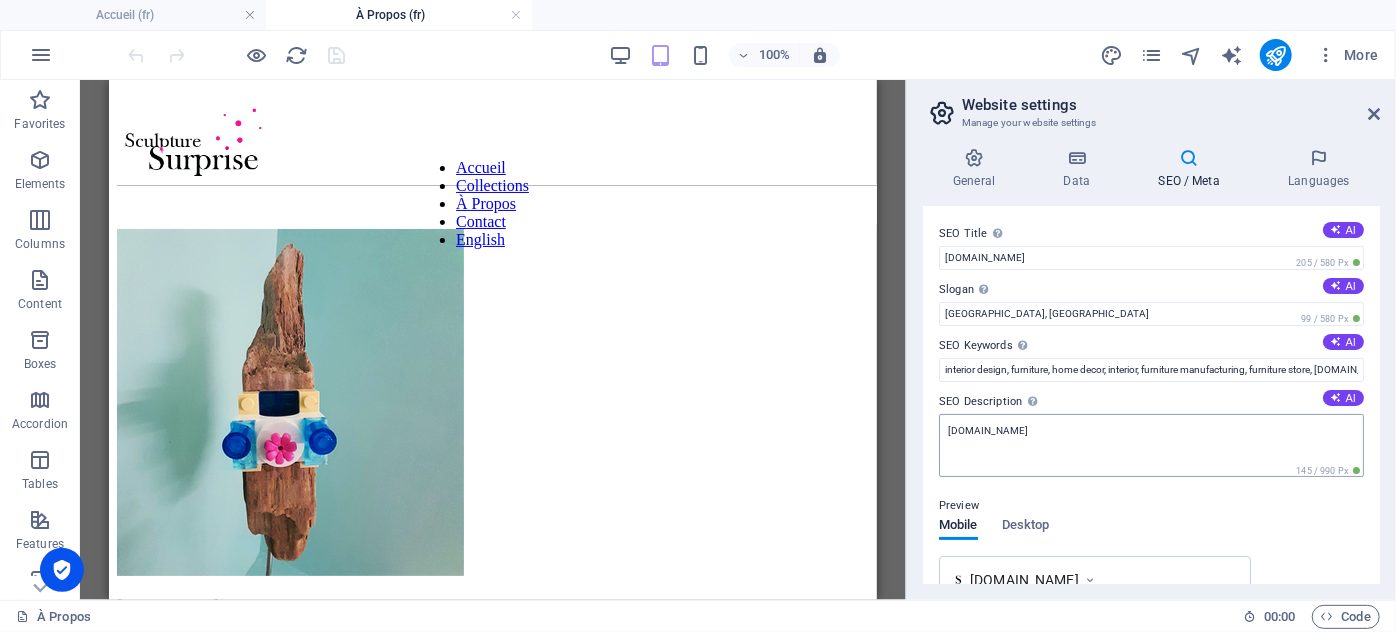 drag, startPoint x: 1380, startPoint y: 383, endPoint x: 1352, endPoint y: 458, distance: 80.05623 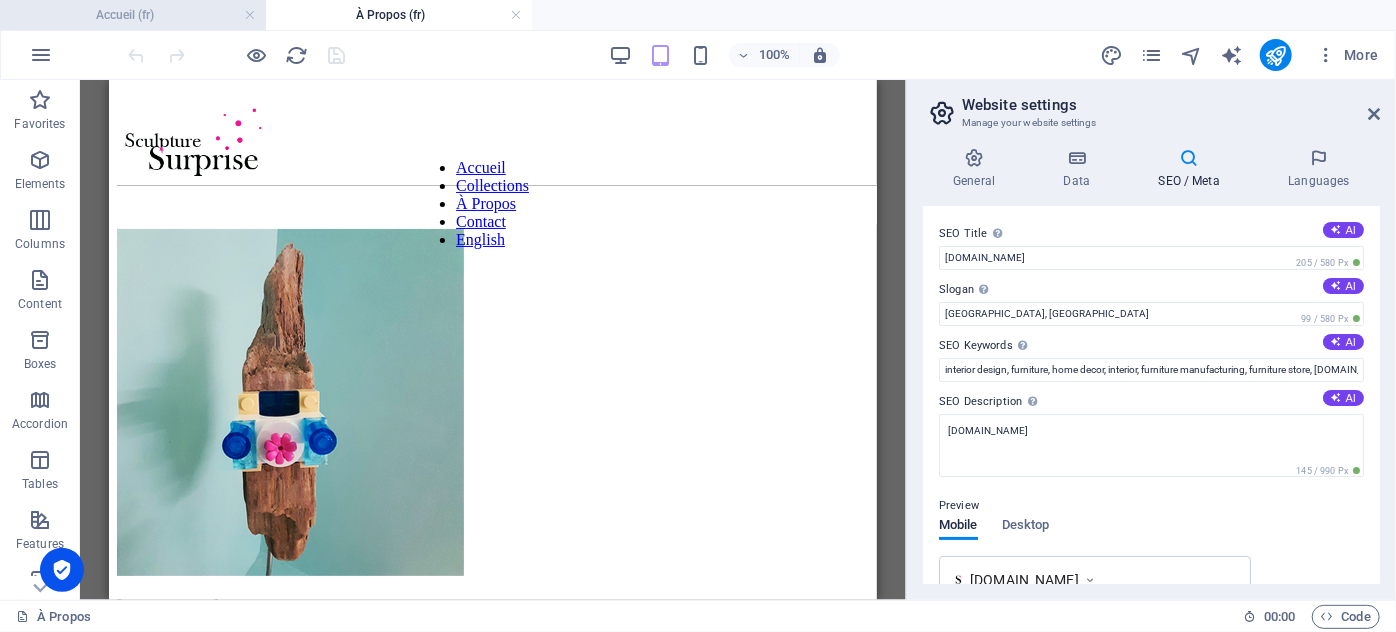 click on "Accueil (fr)" at bounding box center (133, 15) 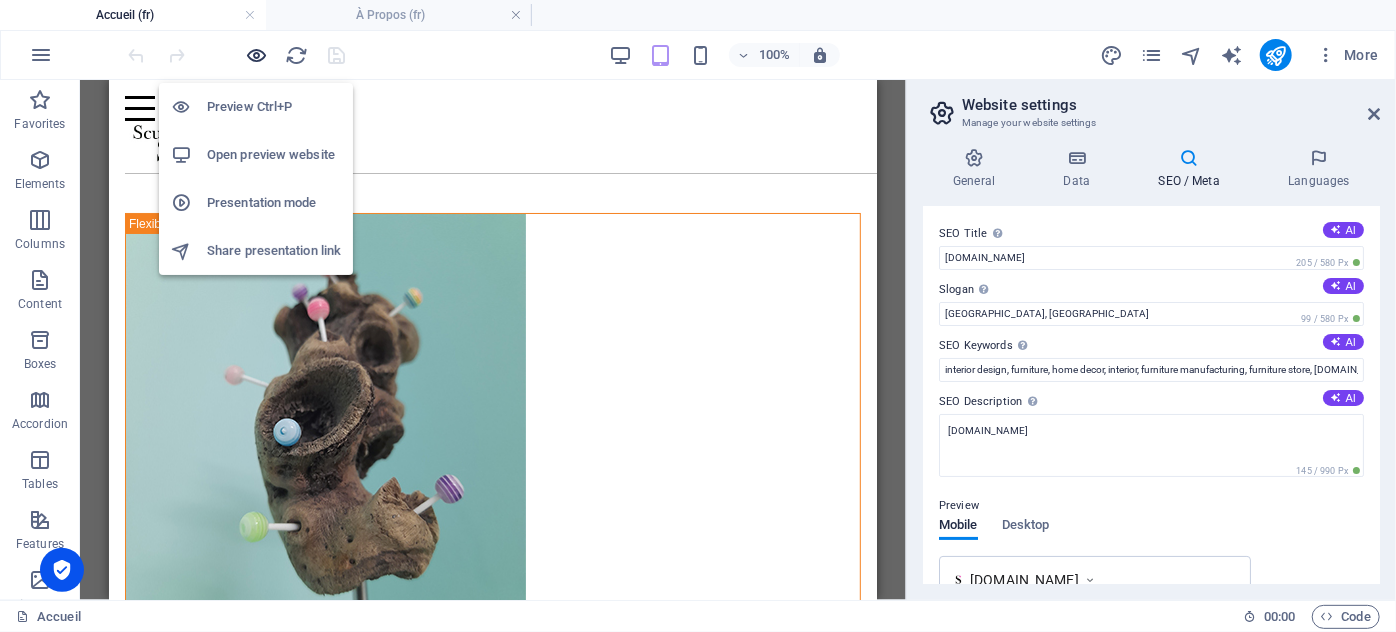 click at bounding box center [257, 55] 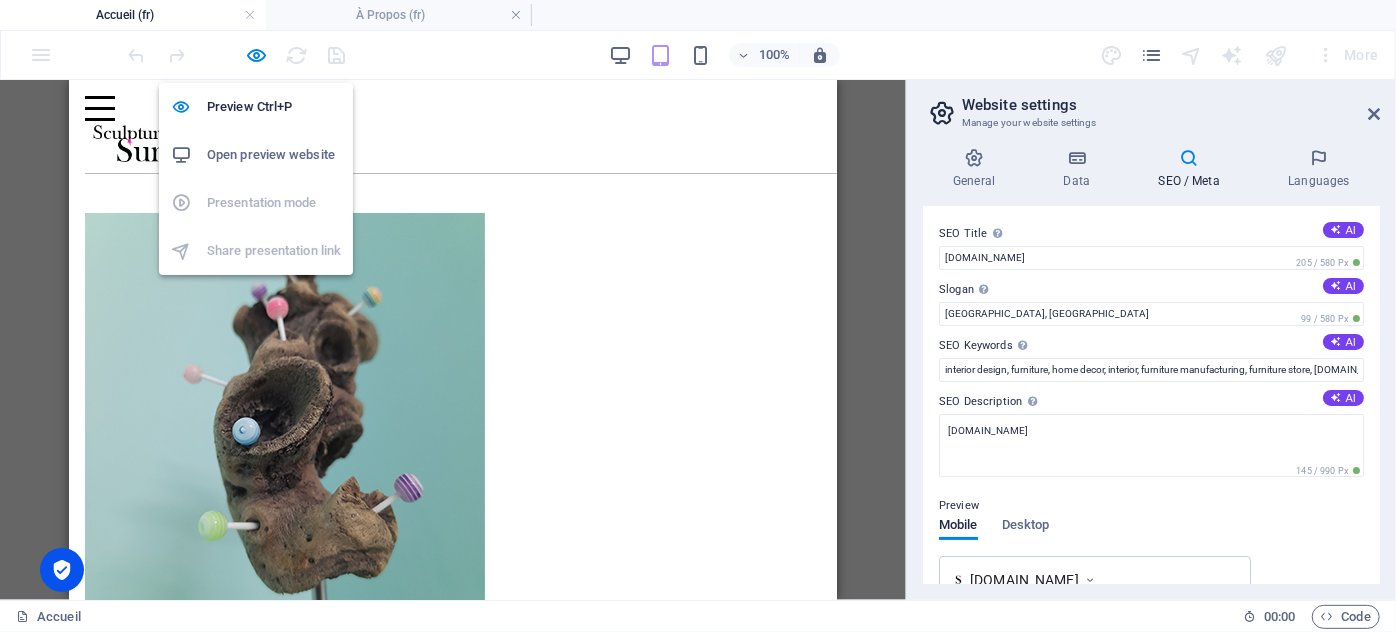 click on "Open preview website" at bounding box center [274, 155] 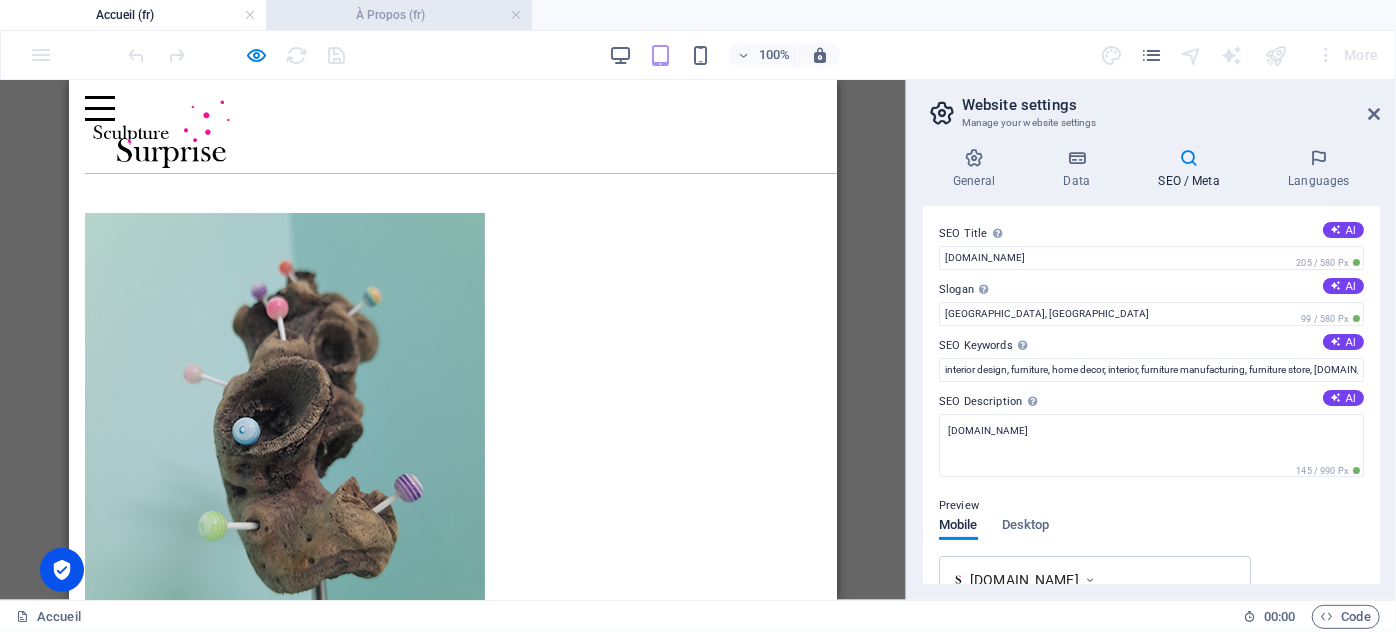click on "À Propos (fr)" at bounding box center [399, 15] 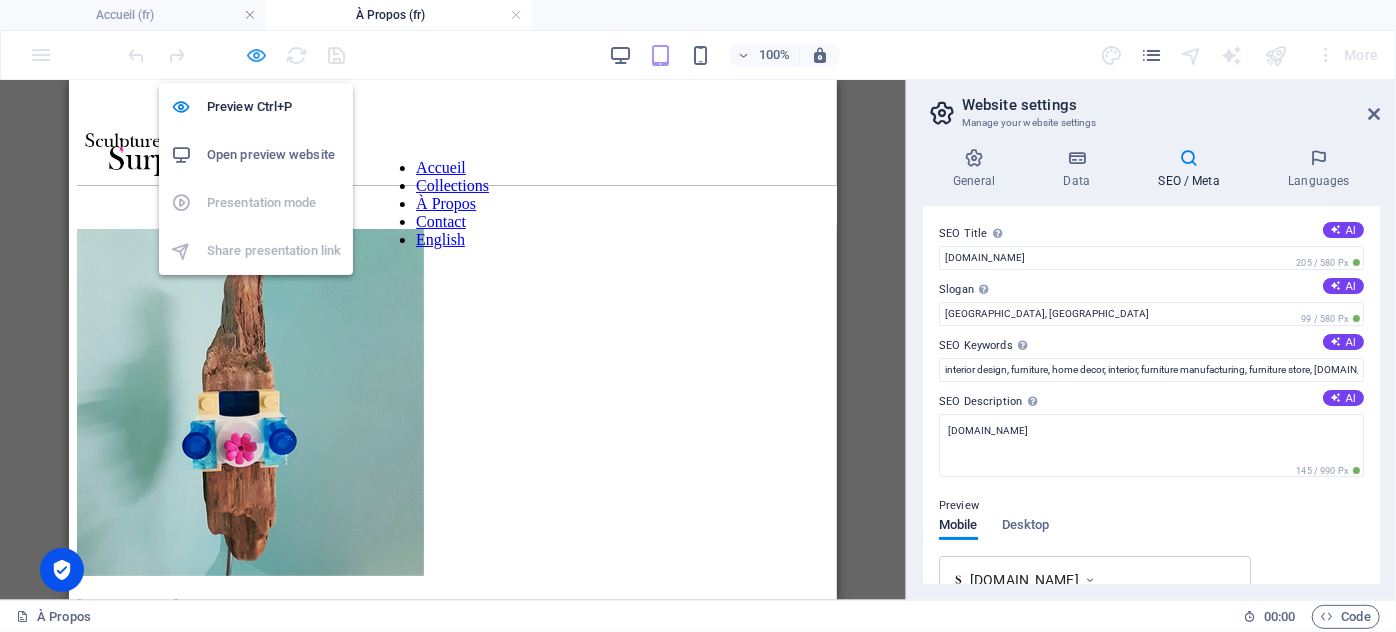 click at bounding box center (257, 55) 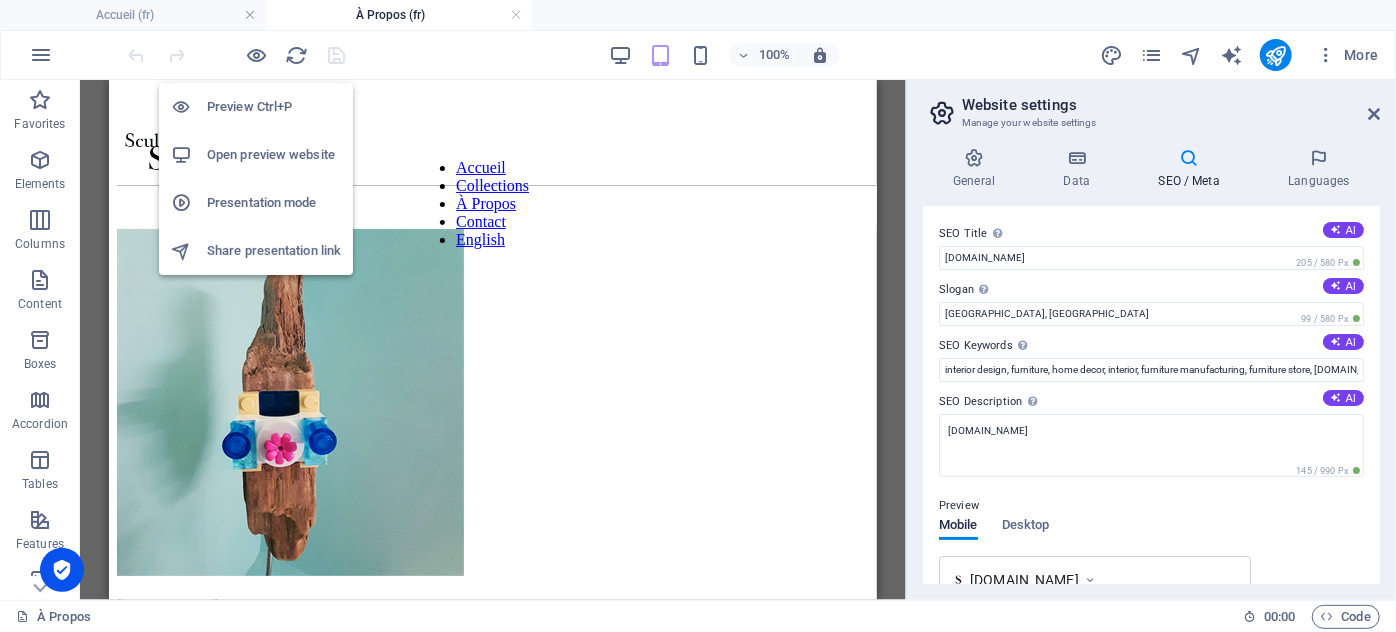 click on "Open preview website" at bounding box center (274, 155) 